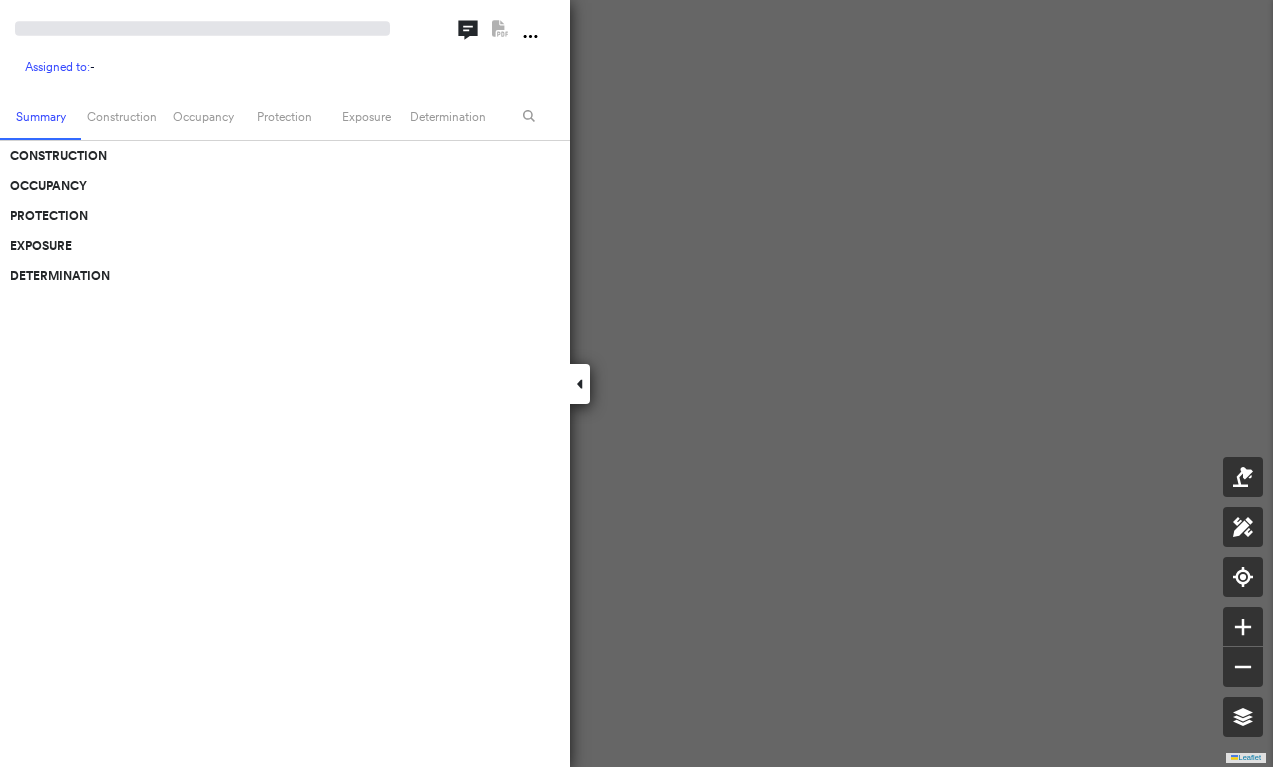 scroll, scrollTop: 0, scrollLeft: 0, axis: both 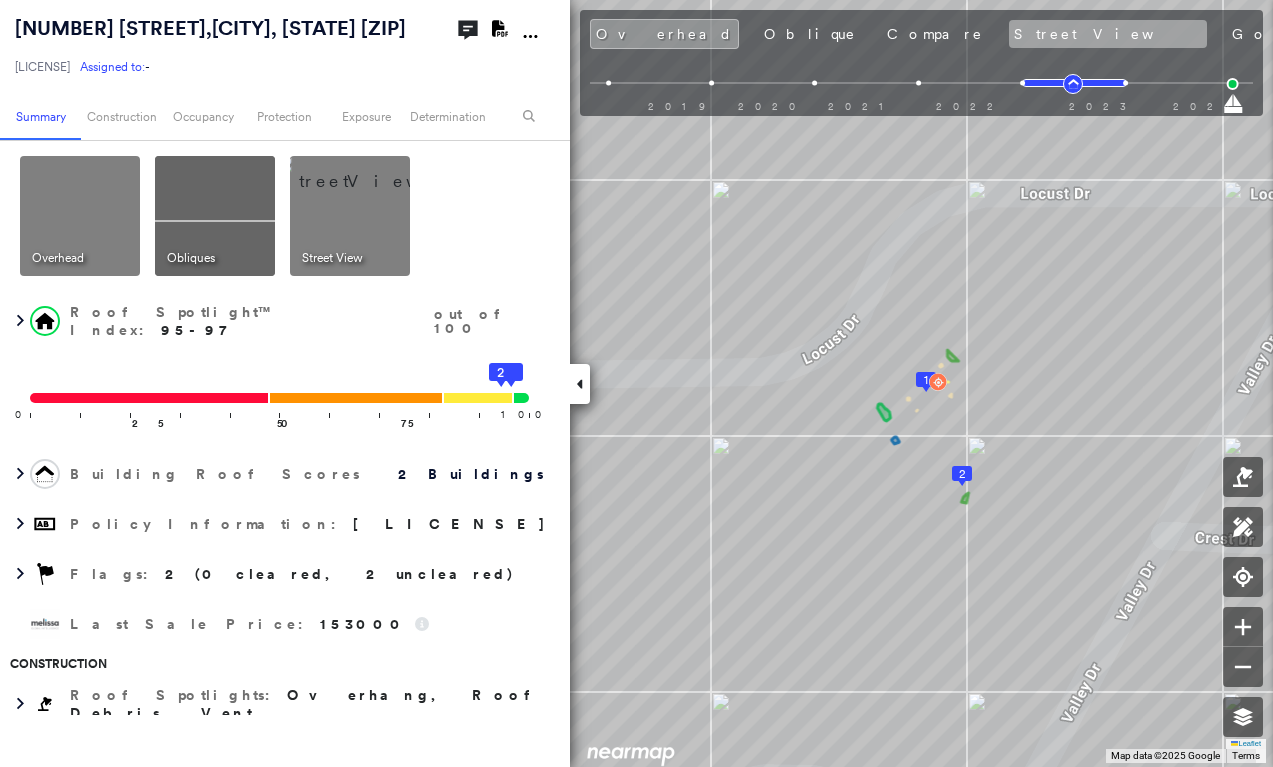 click on "Street View" at bounding box center (1108, 34) 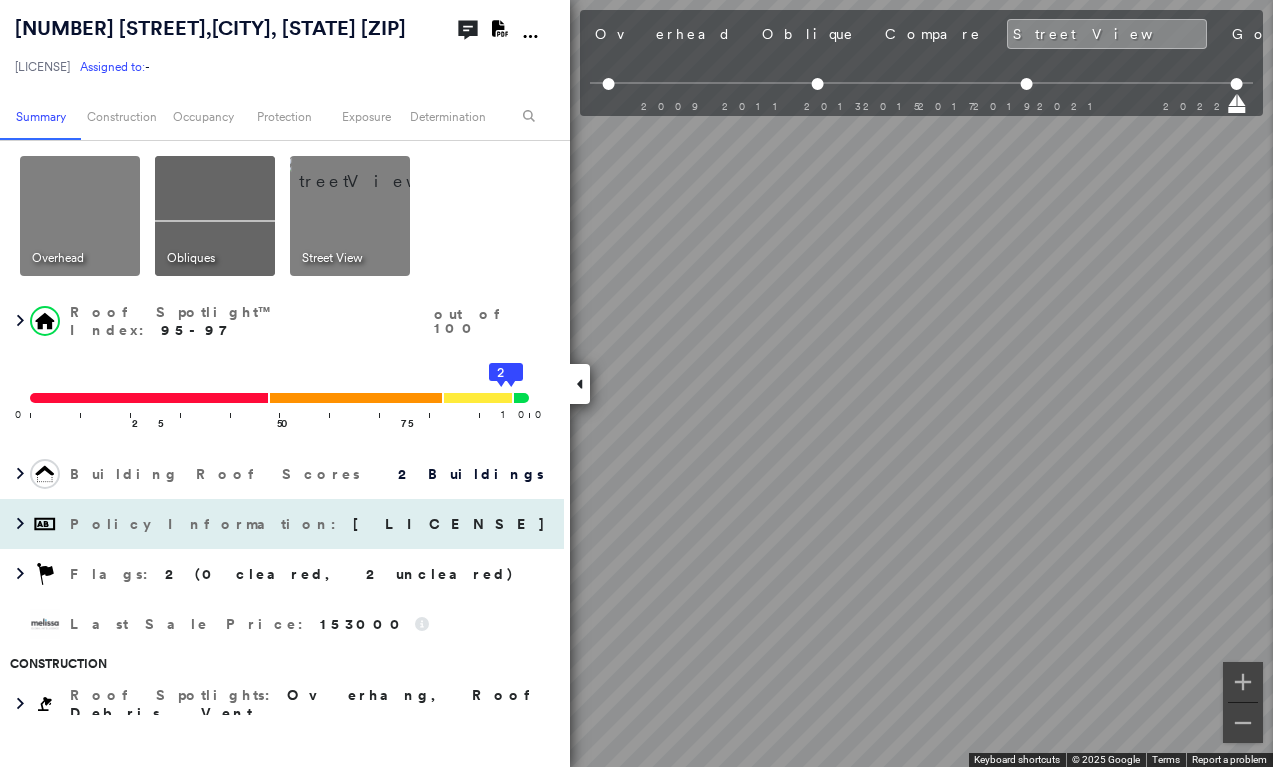 click on "901 Locust Drive ,  Jonesboro, AR 72401-7015 LHQ-25-0176329-00 Assigned to:  - Assigned to:  - LHQ-25-0176329-00 Assigned to:  - Open Comments Download PDF Report Summary Construction Occupancy Protection Exposure Determination Overhead Obliques Street View Roof Spotlight™ Index :  95-97 out of 100 0 100 25 50 75 1 2 Building Roof Scores 2 Buildings Policy Information :  LHQ-25-0176329-00 Flags :  2 (0 cleared, 2 uncleared) Last Sale Price :  153000 Construction Roof Spotlights :  Overhang, Roof Debris, Vent Property Features :  Car, Patio Furniture Roof Age :  Building 1 is 2 - 3 years old; others 7+ years old. 1 Building 1 :  2 - 3 years COMPARE Before :  Aug 6, 2022 3,254 ft² After :  Jun 27, 2023 3,254 ft² 2 Building 2 :  7+ years Roof Size & Shape :  2 buildings  Assessor and MLS Details Property Lookup BuildZoom - Building Permit Data and Analysis Occupancy Ownership Place Detail Smarty Streets - Surrounding Properties Protection Protection Exposure FEMA Risk Index Flood Regional Hazard: 3   out of" at bounding box center [636, 383] 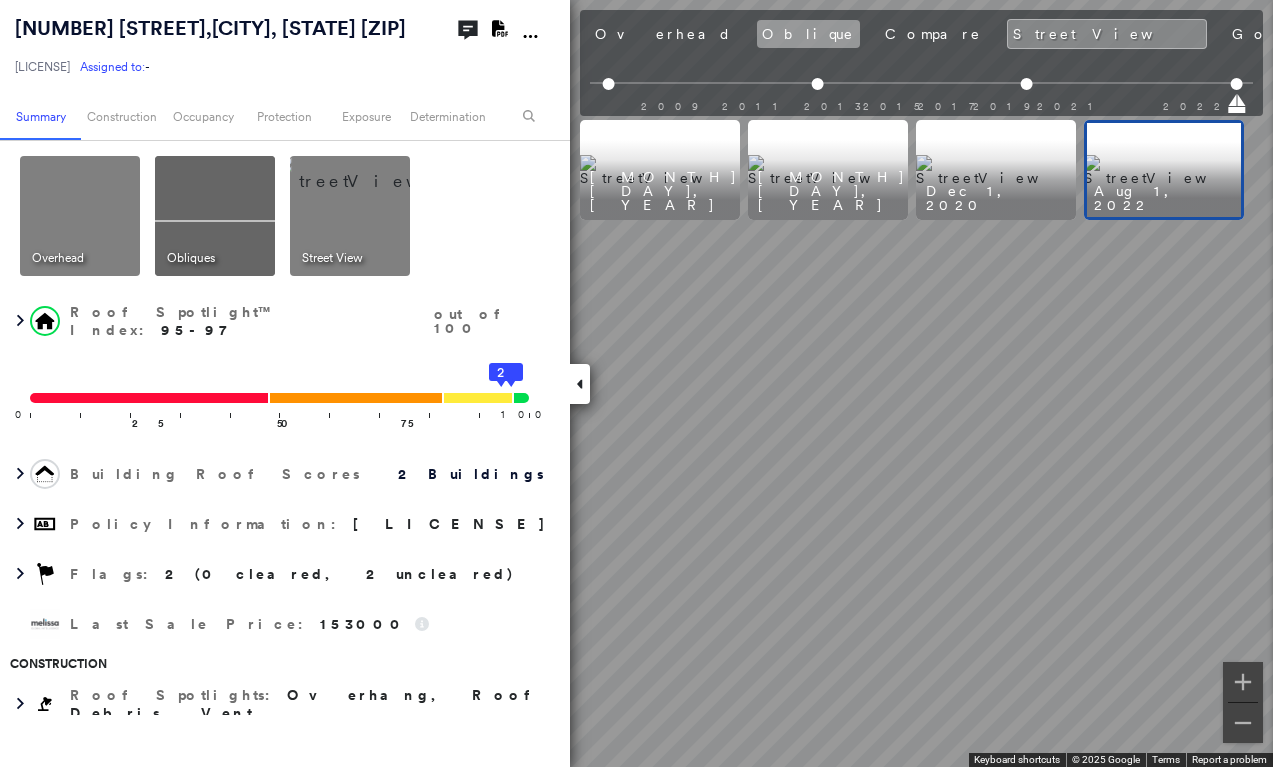 click on "Oblique" at bounding box center [808, 34] 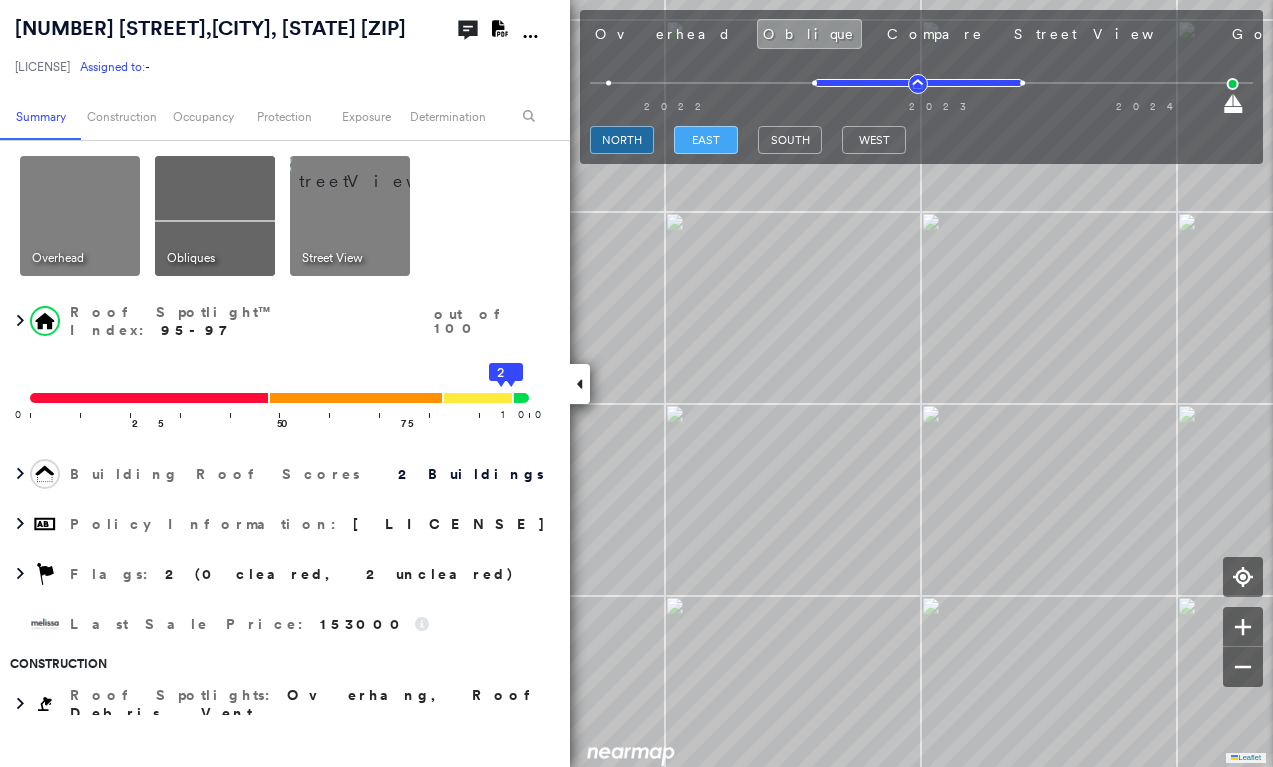 click on "east" at bounding box center [706, 140] 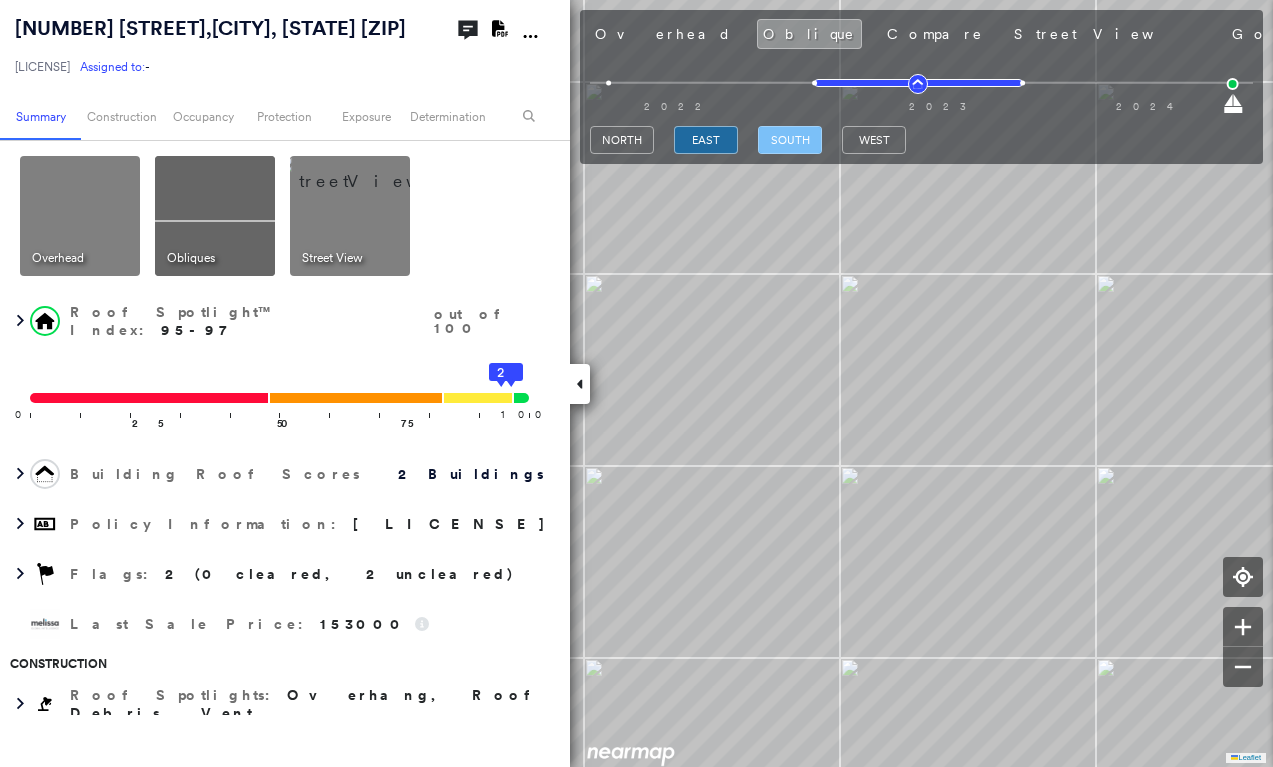 click on "south" at bounding box center [790, 140] 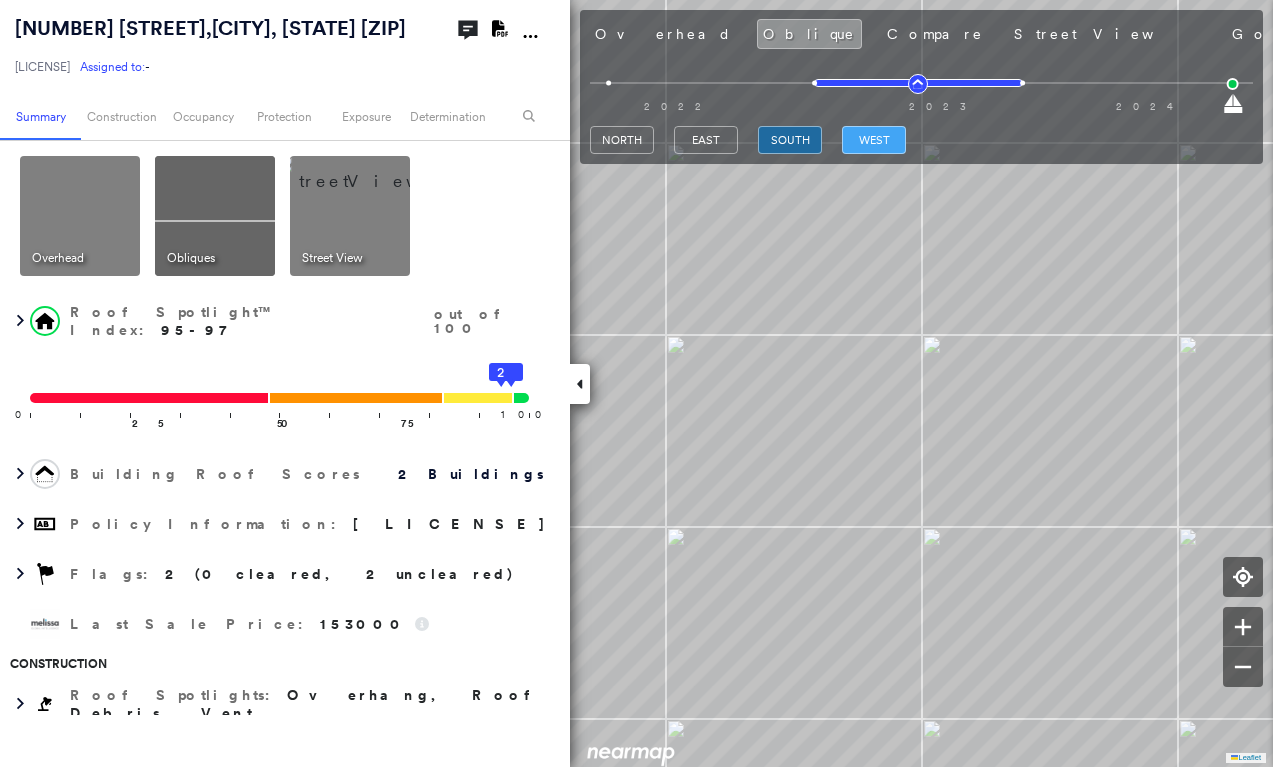 click on "west" at bounding box center (874, 140) 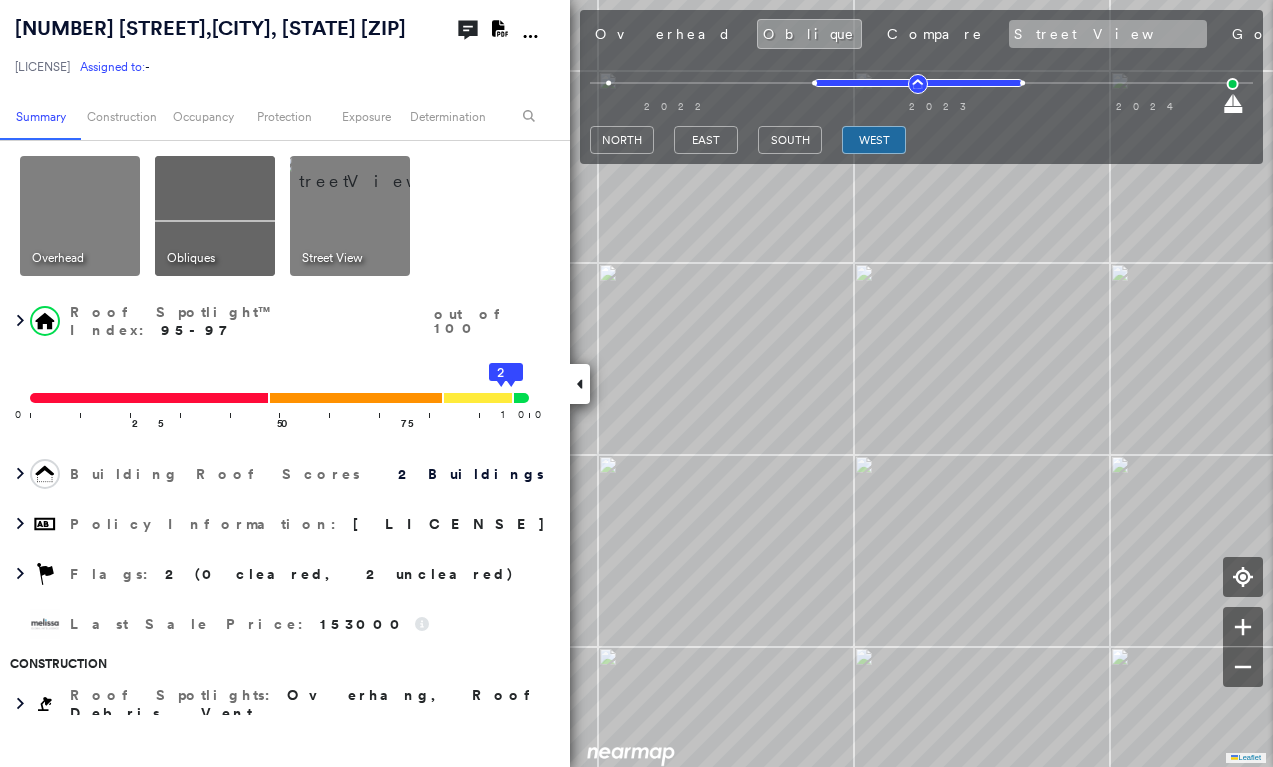 click on "Street View" at bounding box center [1108, 34] 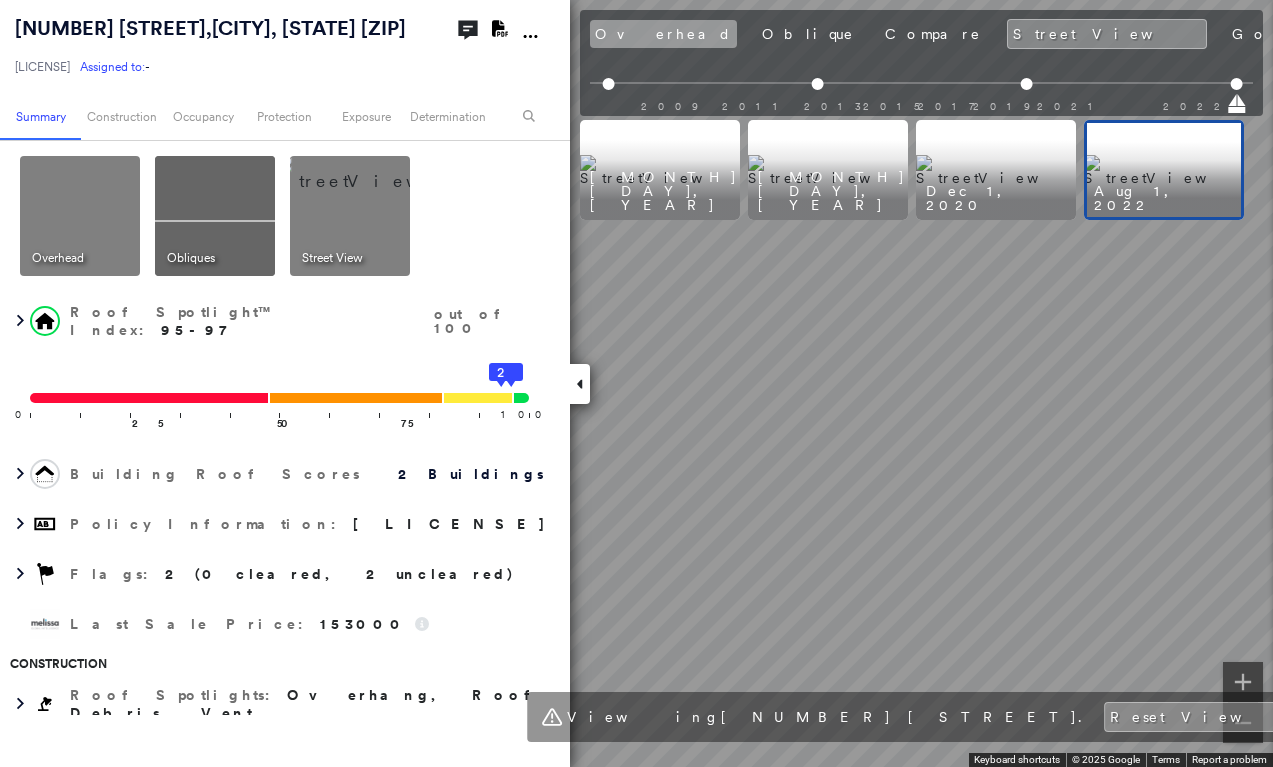 click on "Overhead" at bounding box center [663, 34] 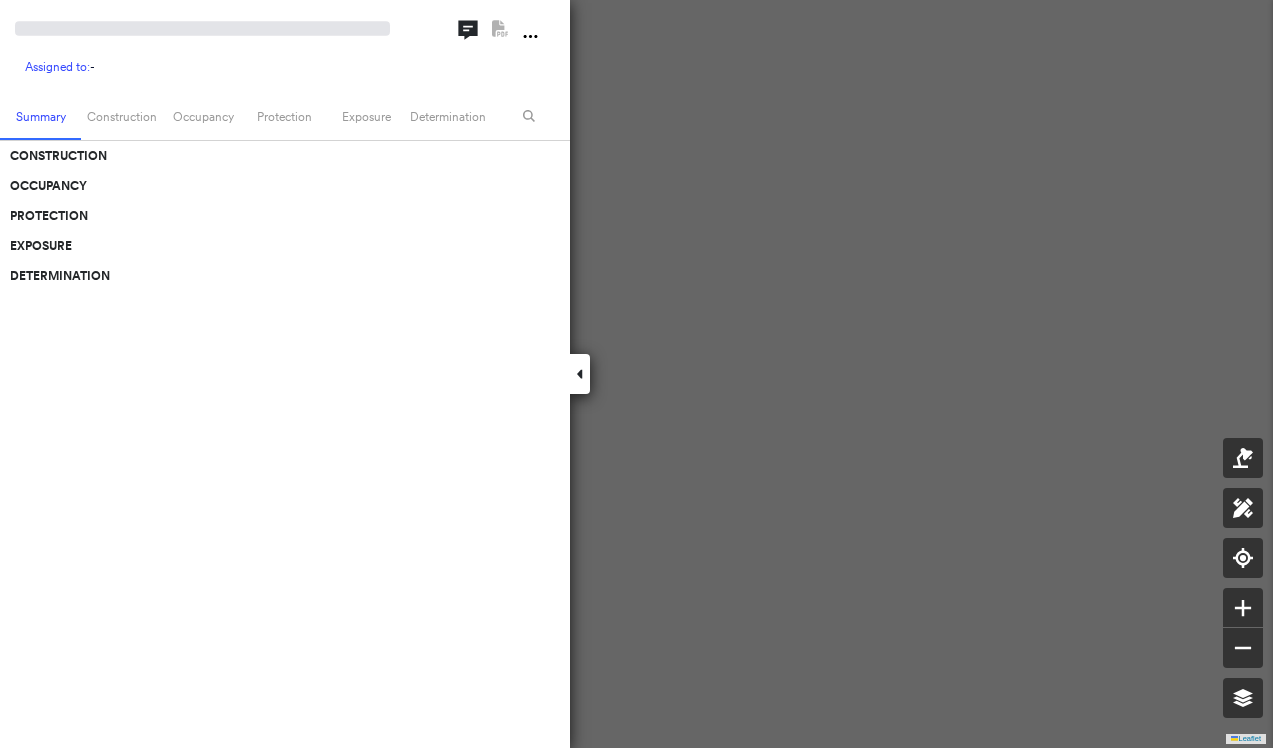 scroll, scrollTop: 0, scrollLeft: 0, axis: both 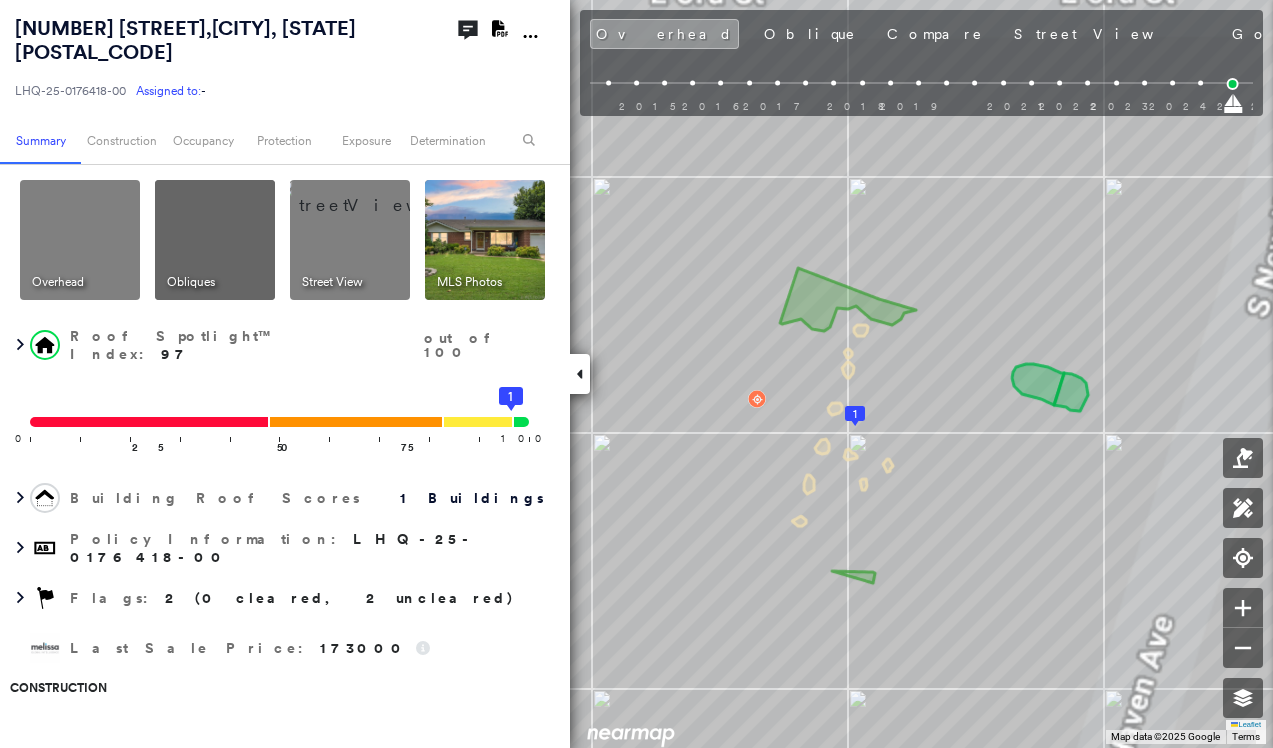 drag, startPoint x: 874, startPoint y: 20, endPoint x: 863, endPoint y: 115, distance: 95.63472 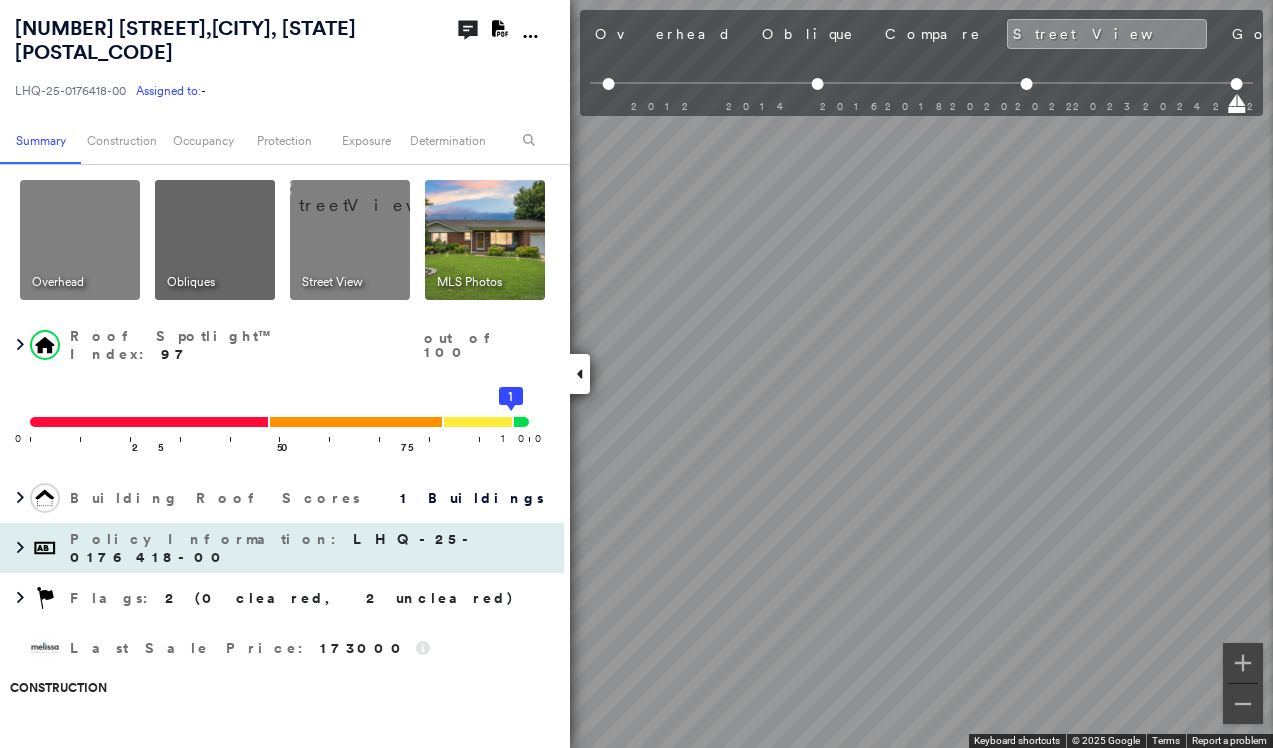 click on "[NUMBER] [STREET], [CITY], [STATE] [POSTAL_CODE] [ALPHANUMERIC_ID] Assigned to: - Assigned to: - [ALPHANUMERIC_ID] Assigned to: - Open Comments Download PDF Report Summary Construction Occupancy Protection Exposure Determination Overhead Obliques Street View MLS Photos Roof Spotlight™ Index : 97 out of 100 0 100 25 50 75 1 Building Roof Scores 1 Buildings Policy Information : [ALPHANUMERIC_ID] Flags : 2 (0 cleared, 2 uncleared) Last Sale Price : 173000 Construction Roof Spotlights : Overhang, Vent Property Features : Car Roof Age : 11+ years old. 1 Building 1 : 11+ years Roof Size & Shape : 1 building - Gable | Asphalt Shingle Assessor and MLS Details Property Lookup BuildZoom - Building Permit Data and Analysis Occupancy Ownership Place Detail Smarty Streets - Surrounding Properties Protection Protection Exposure FEMA Risk Index Flood Regional Hazard: 2 out of 5 Crime Regional Hazard: 3 out of 5 Additional Perils Guidewire HazardHub HazardHub Risks MLS Photos Determination Flags :" at bounding box center [636, 374] 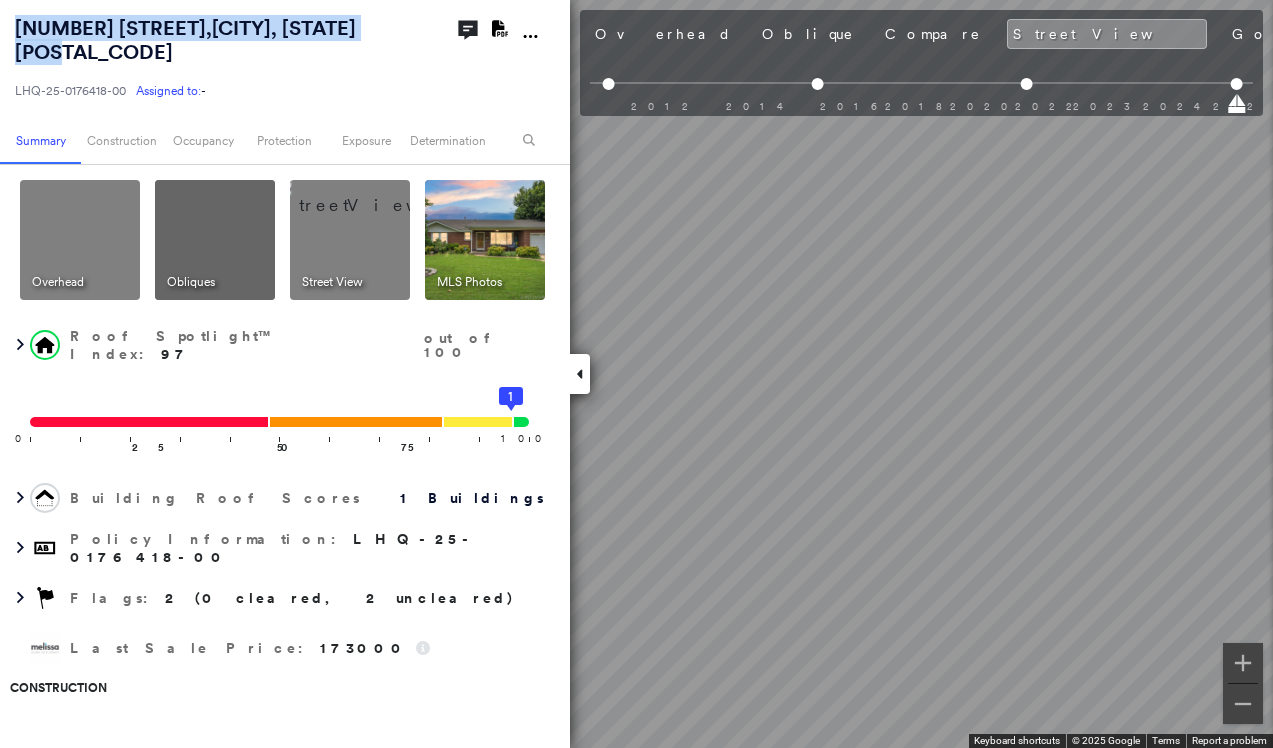 drag, startPoint x: 112, startPoint y: 49, endPoint x: 14, endPoint y: 24, distance: 101.13852 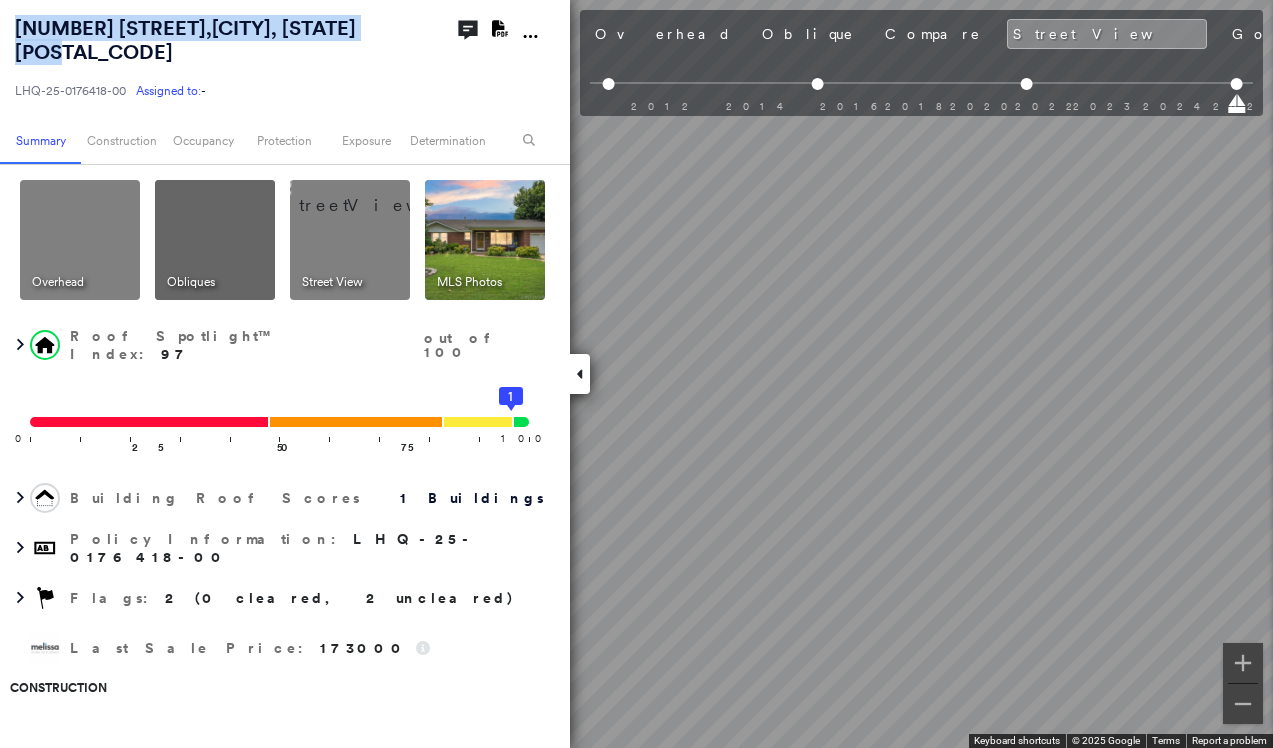 copy on "[NUMBER] [STREET], [CITY], [STATE] [POSTAL_CODE]" 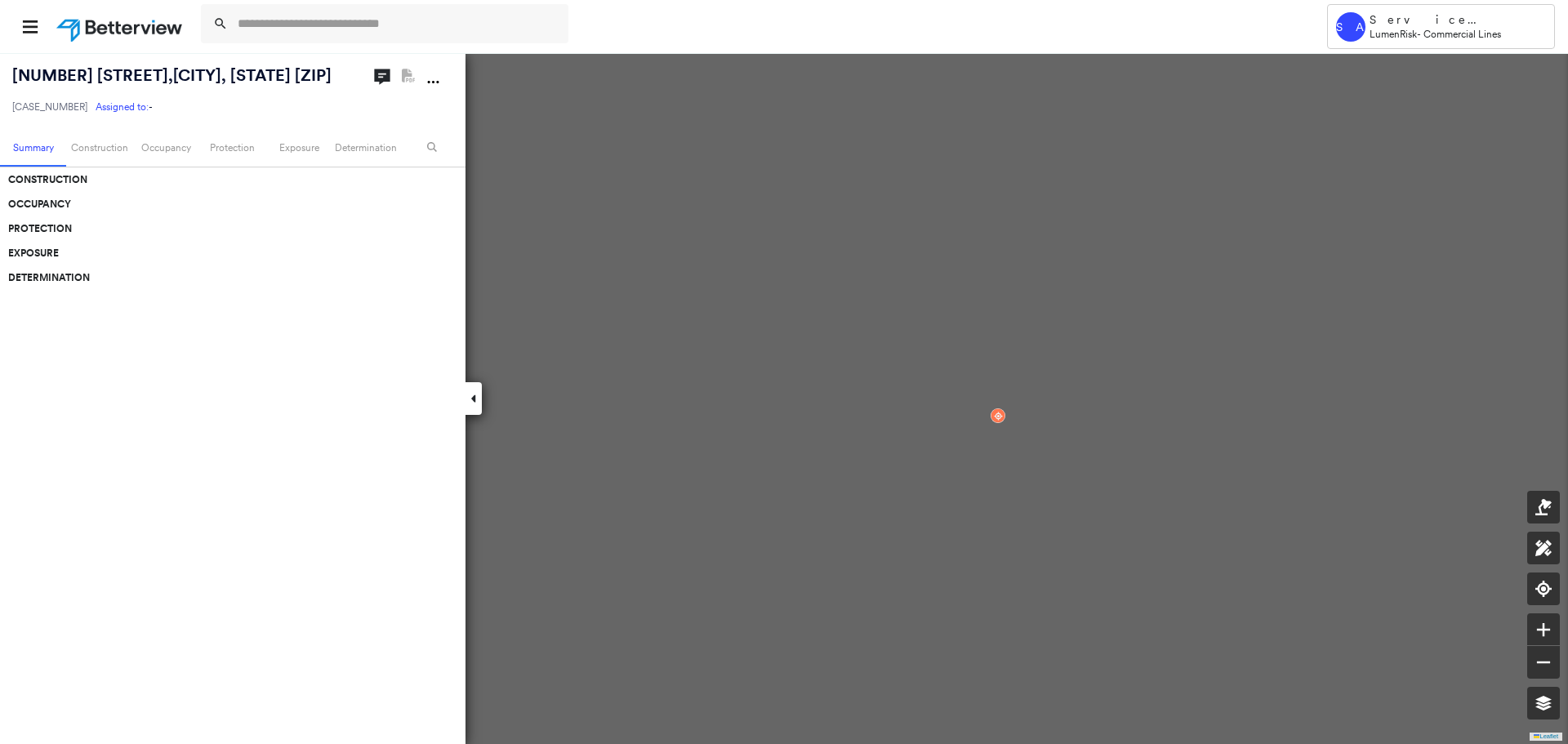 scroll, scrollTop: 0, scrollLeft: 0, axis: both 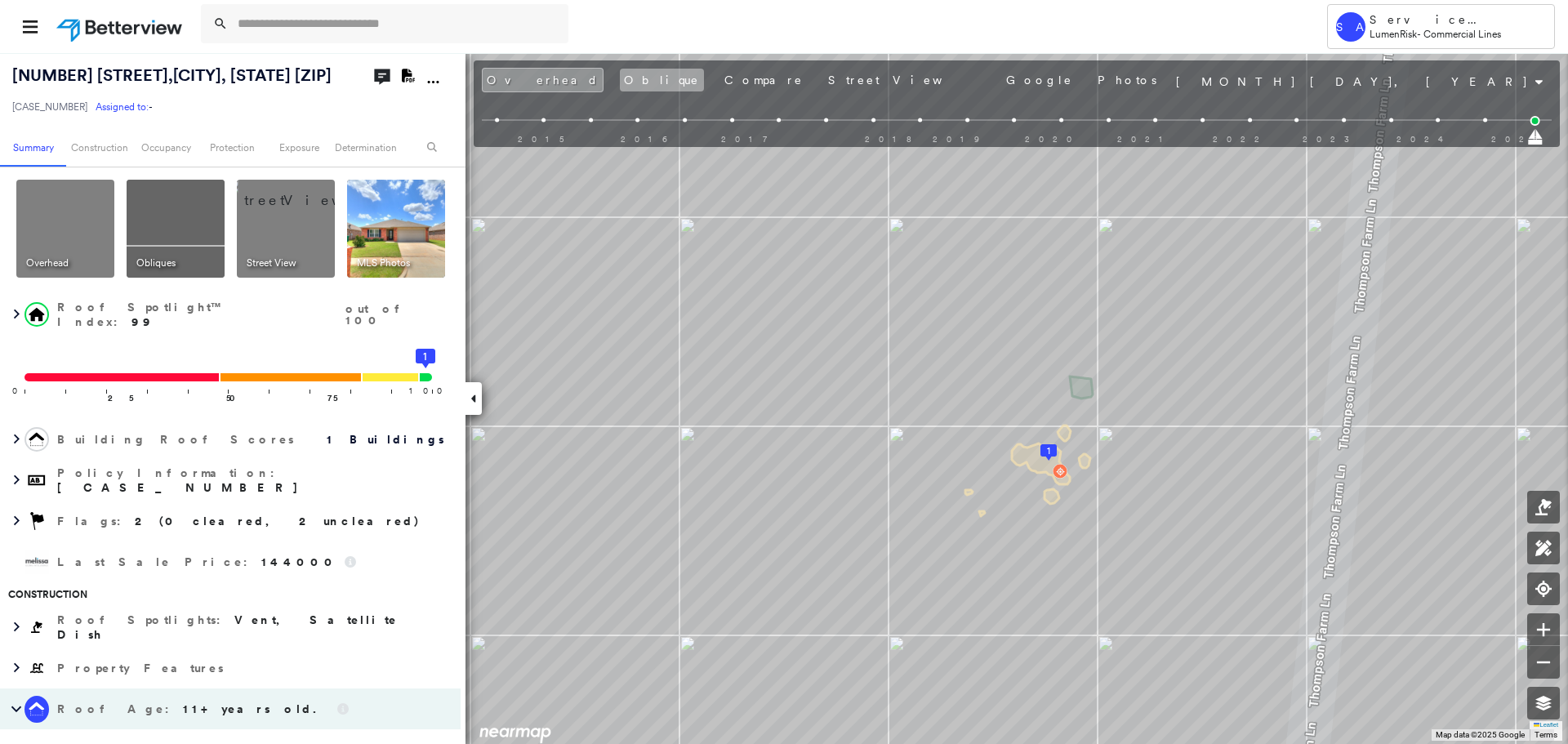 click on "Oblique" at bounding box center (662, 80) 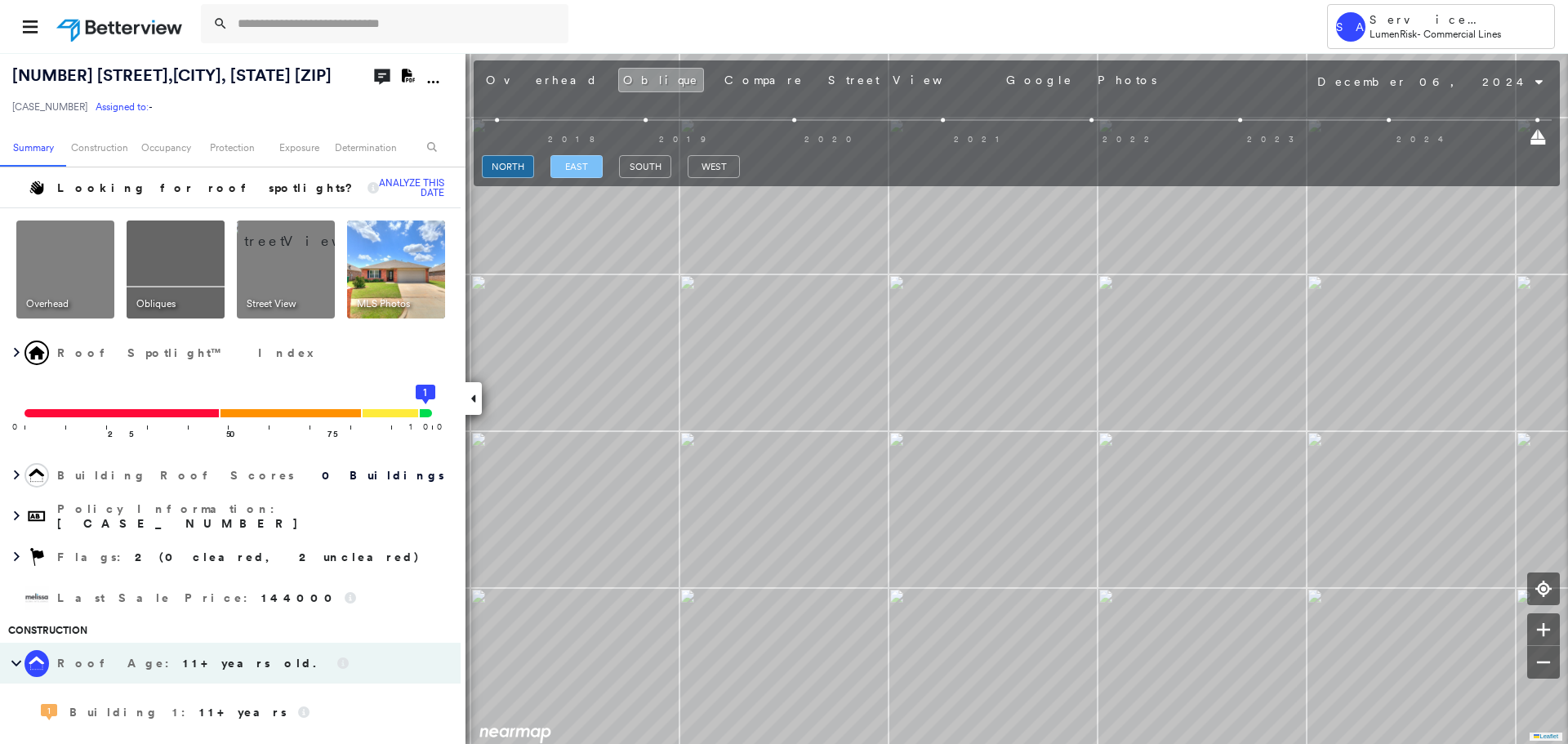 click on "east" at bounding box center (577, 167) 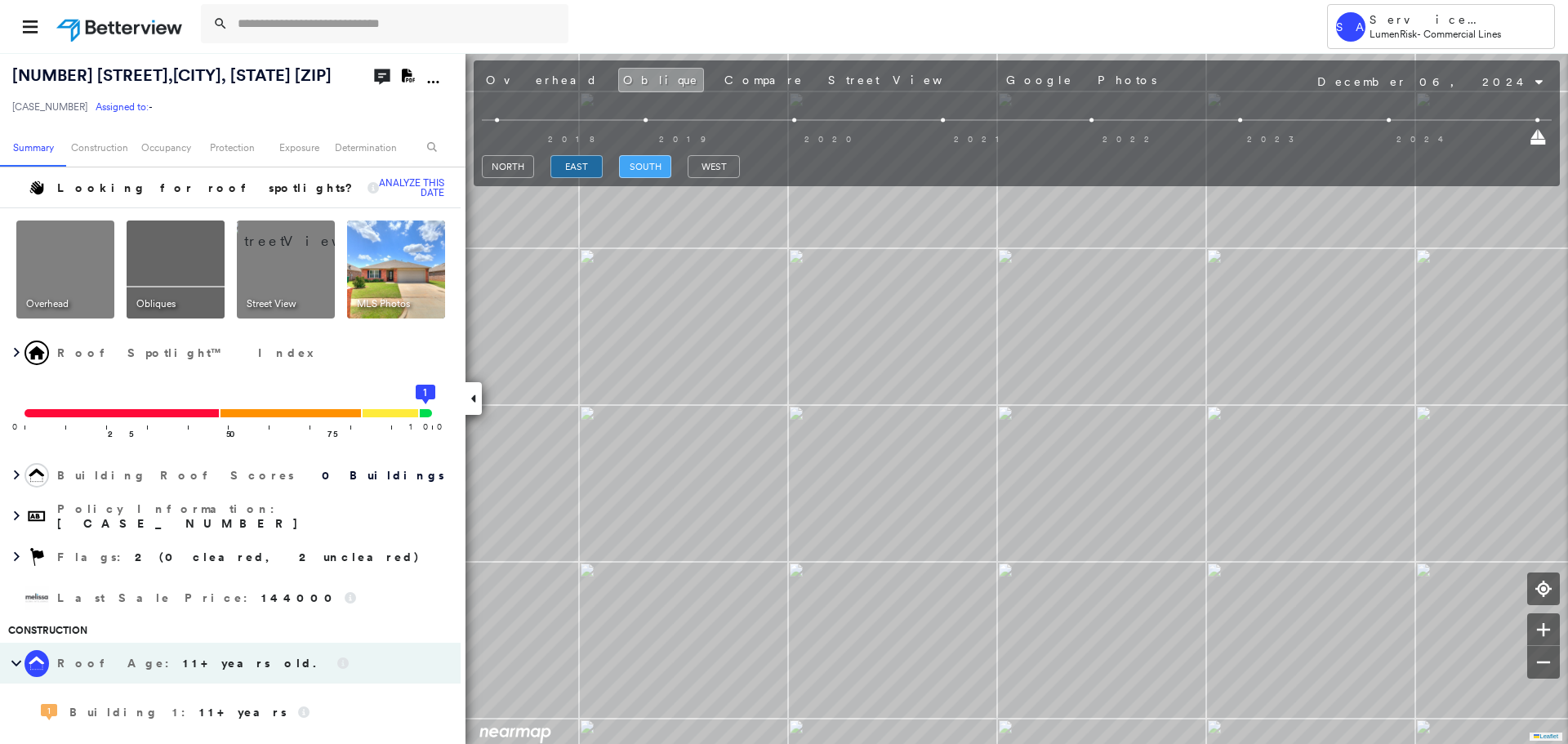 click on "south" at bounding box center [645, 167] 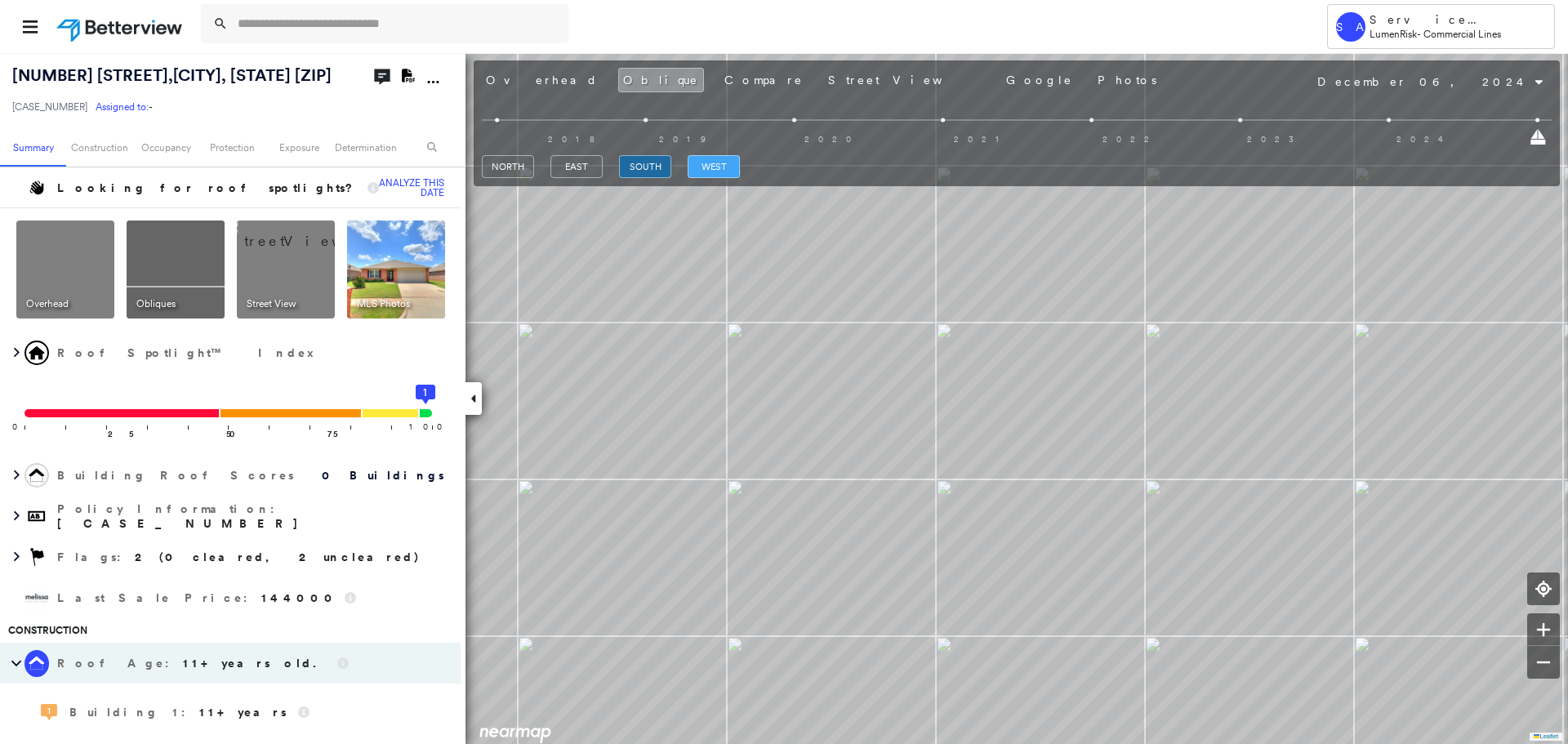 click on "west" at bounding box center (714, 167) 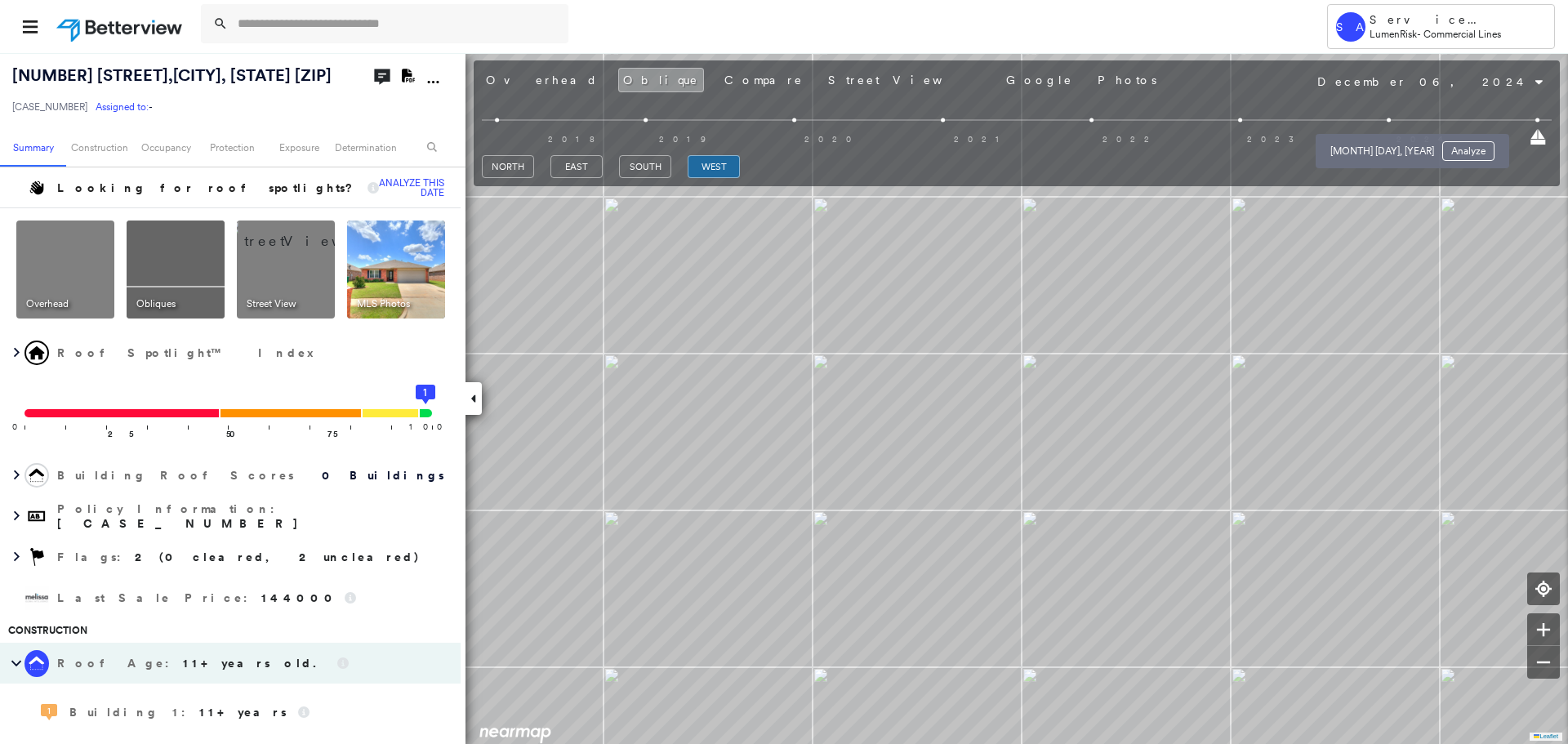 click on "Dec 12, 2023 Analyze" at bounding box center (1412, 146) 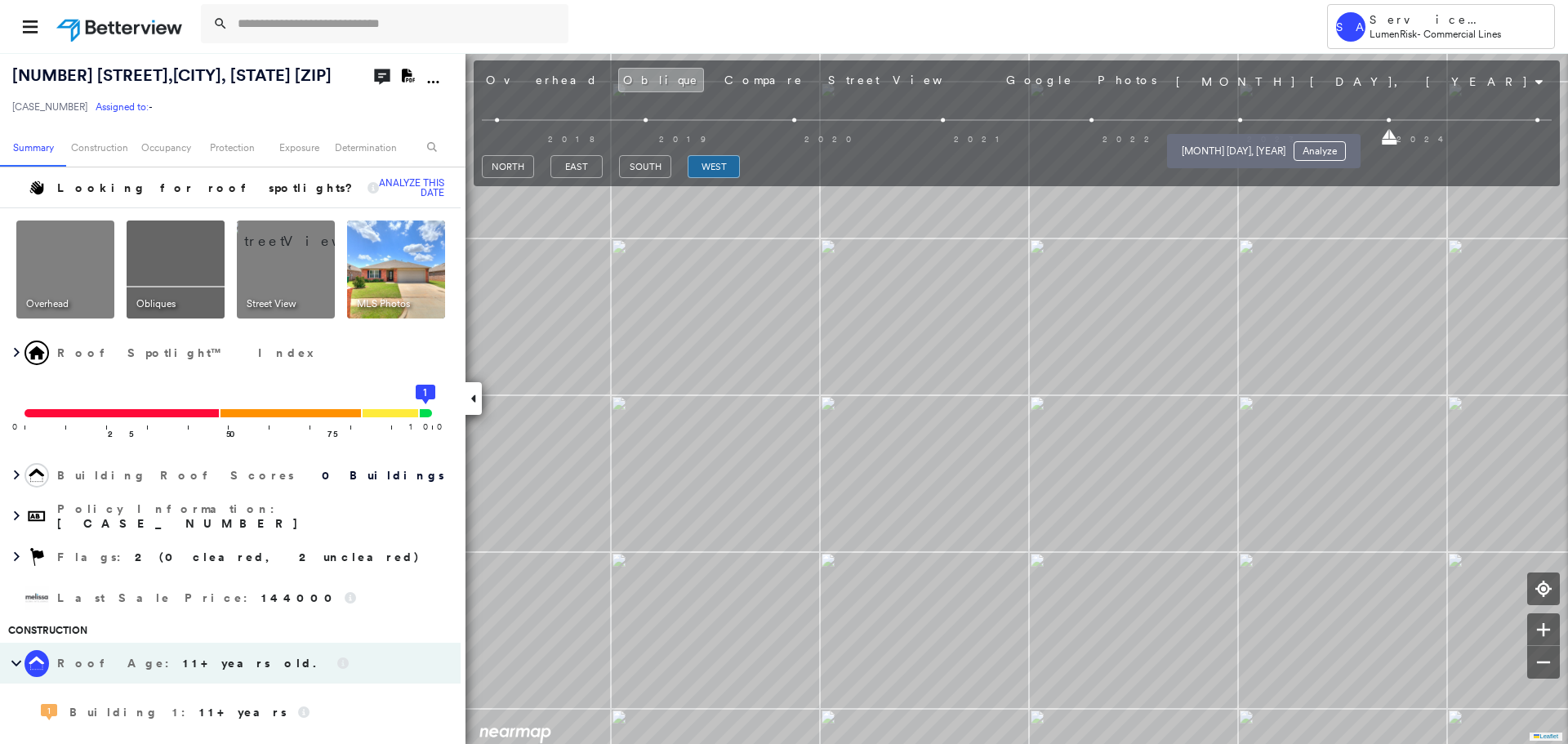 click at bounding box center [1240, 120] 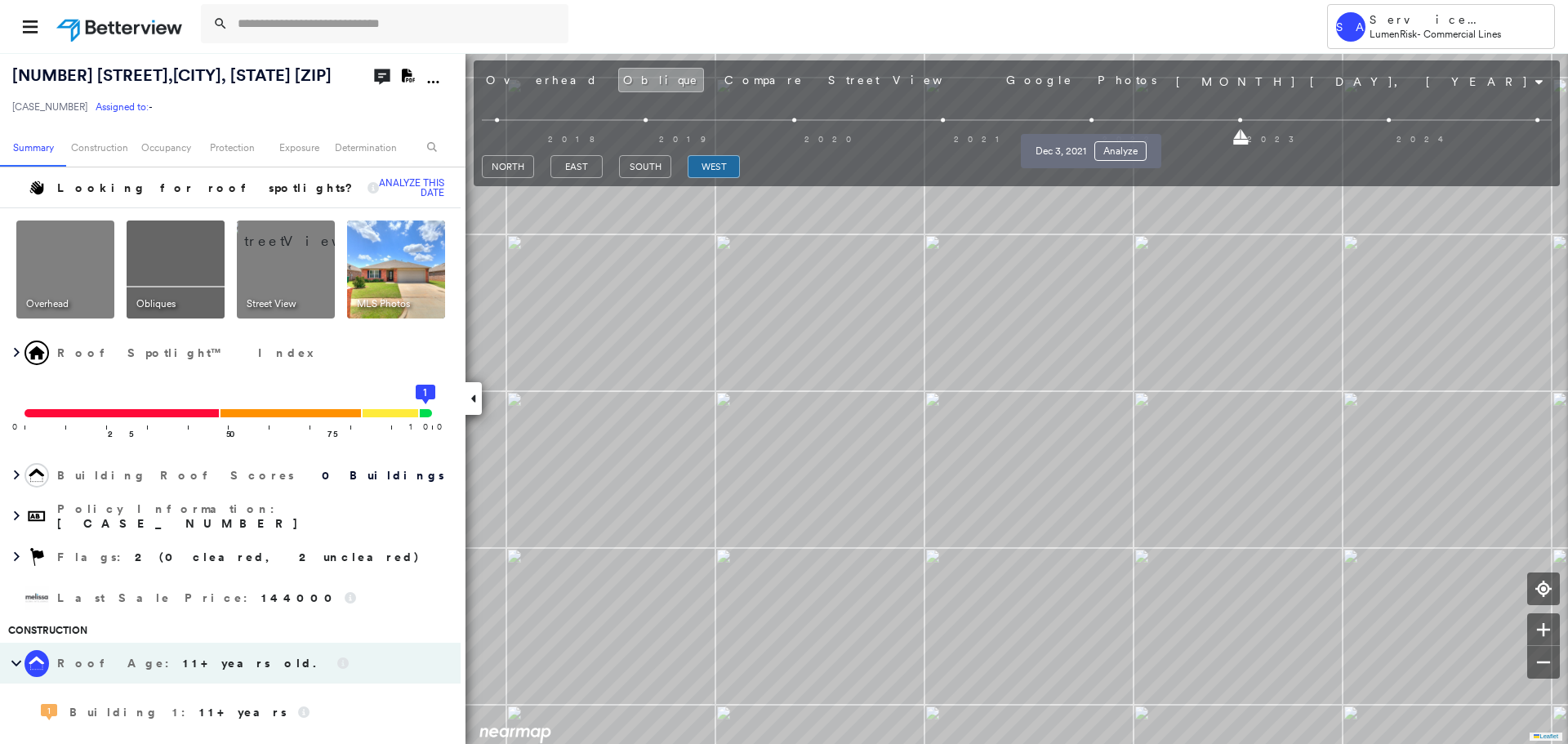 click at bounding box center (1091, 120) 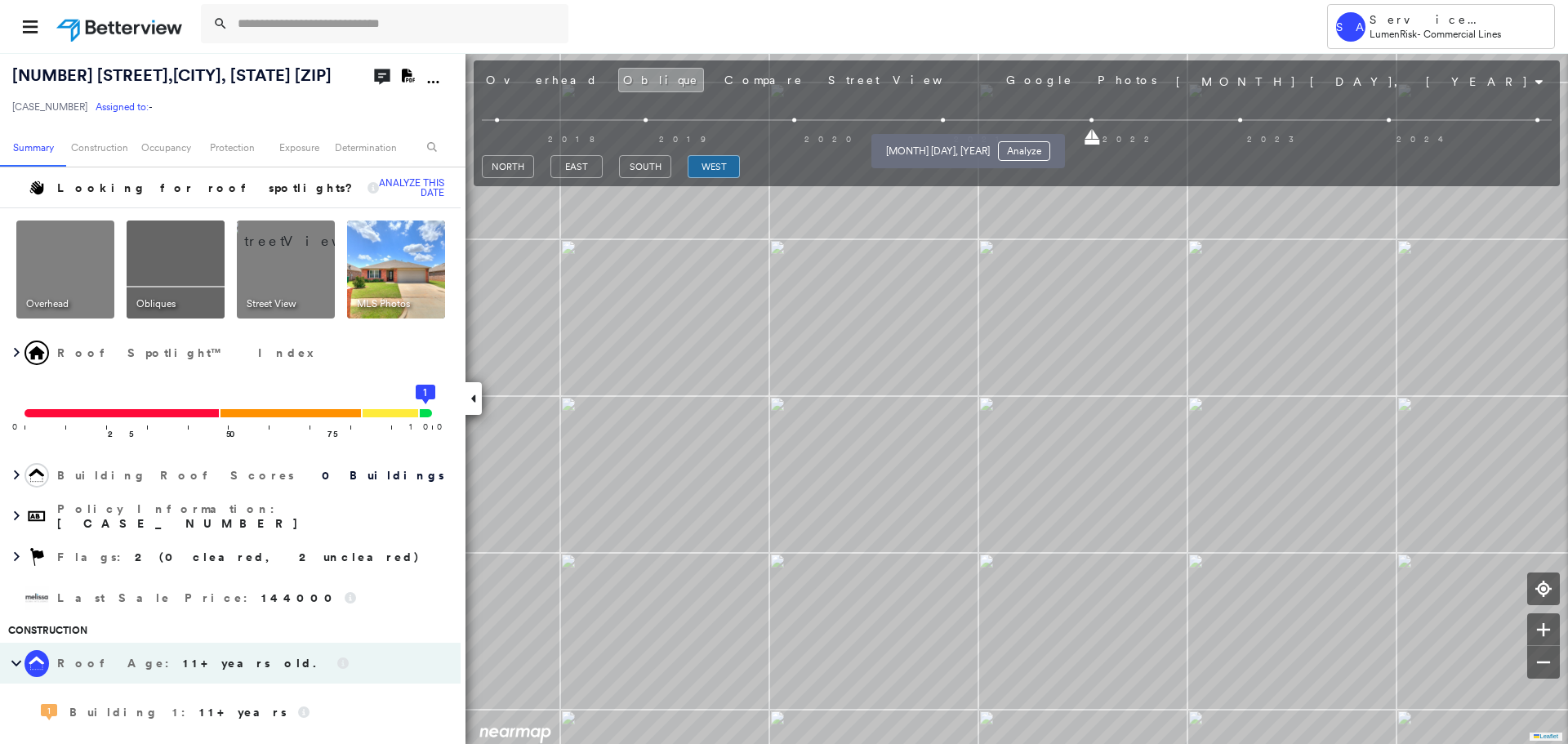 click at bounding box center (942, 120) 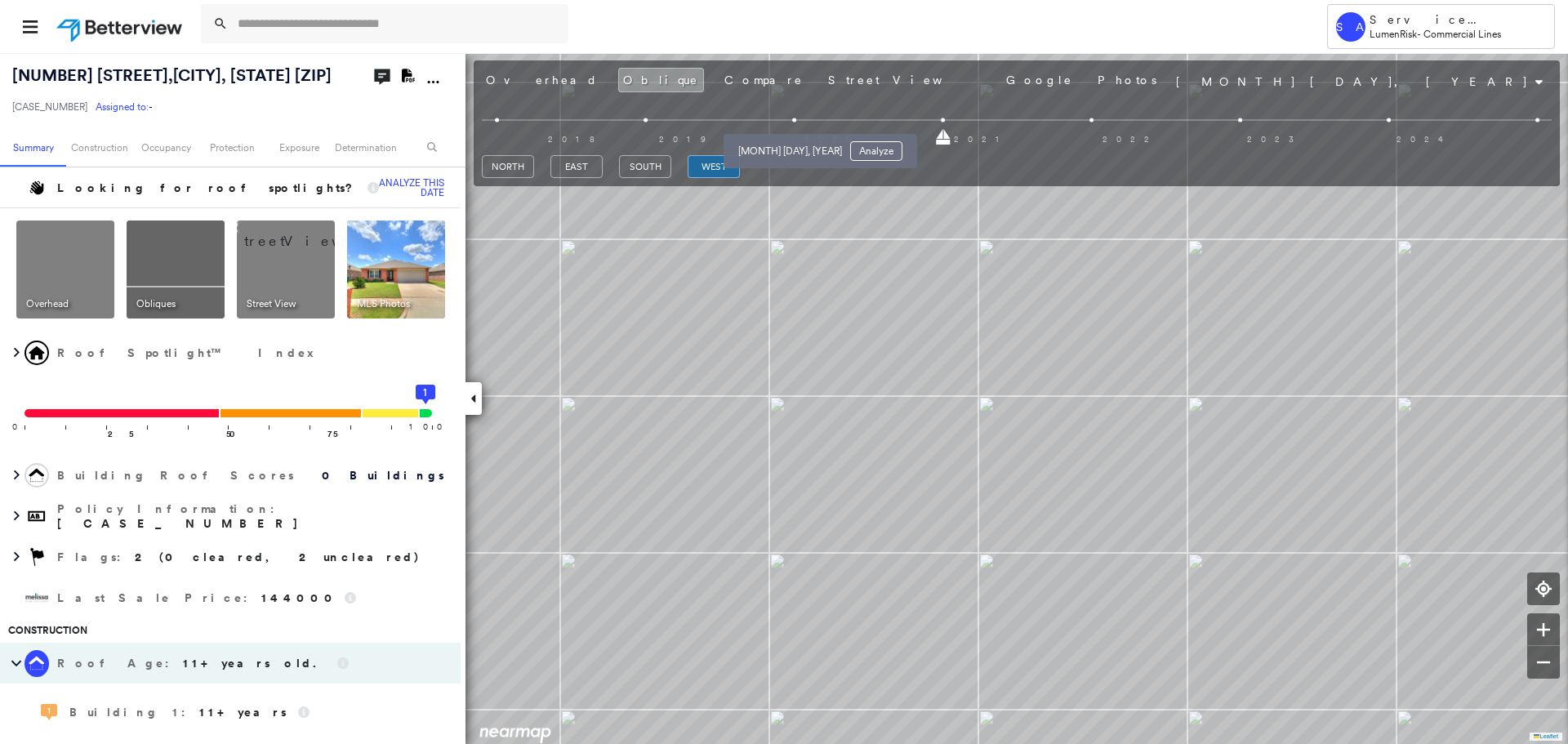 click at bounding box center (794, 120) 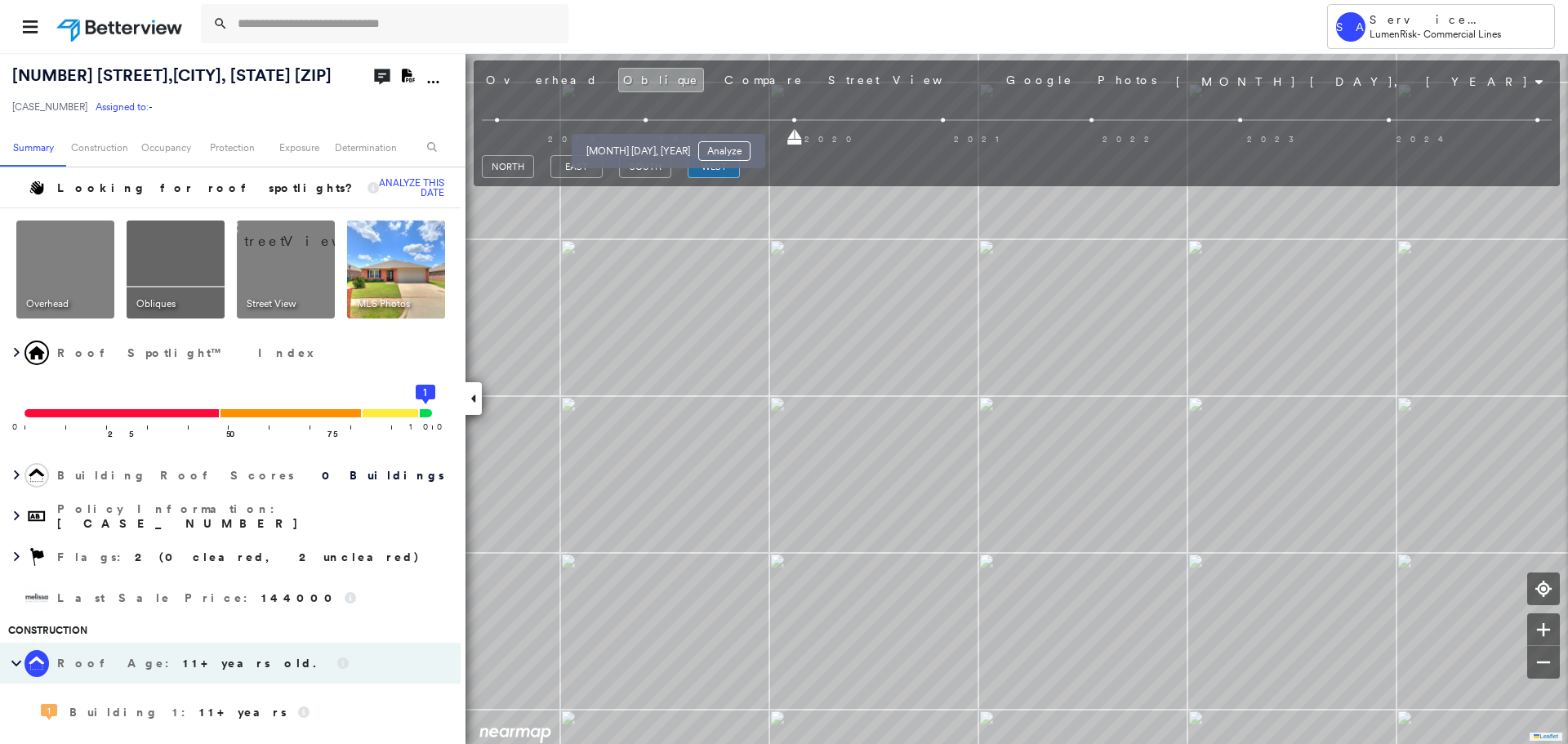 click at bounding box center (645, 120) 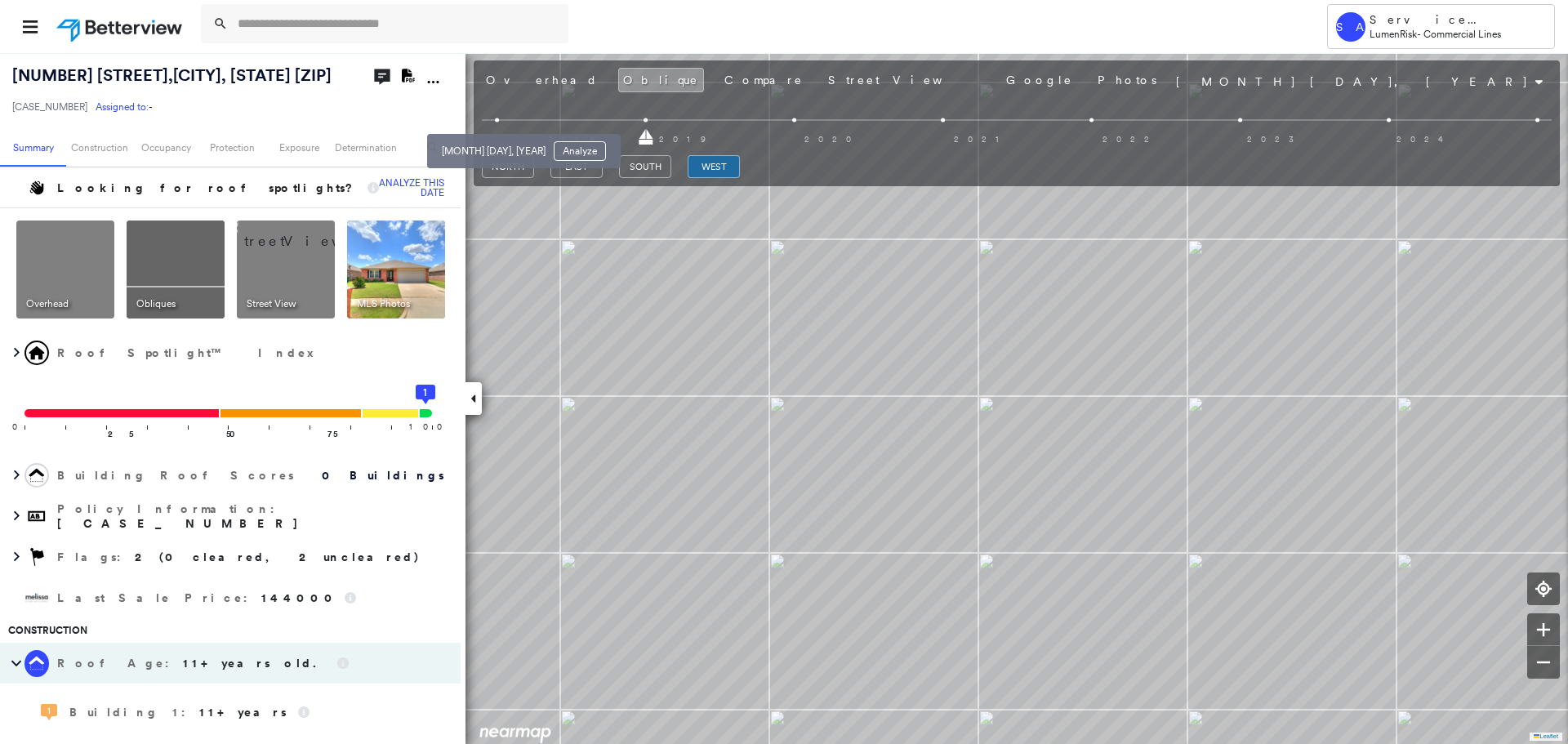 click on "Jul 10, 2017 Analyze" at bounding box center [523, 146] 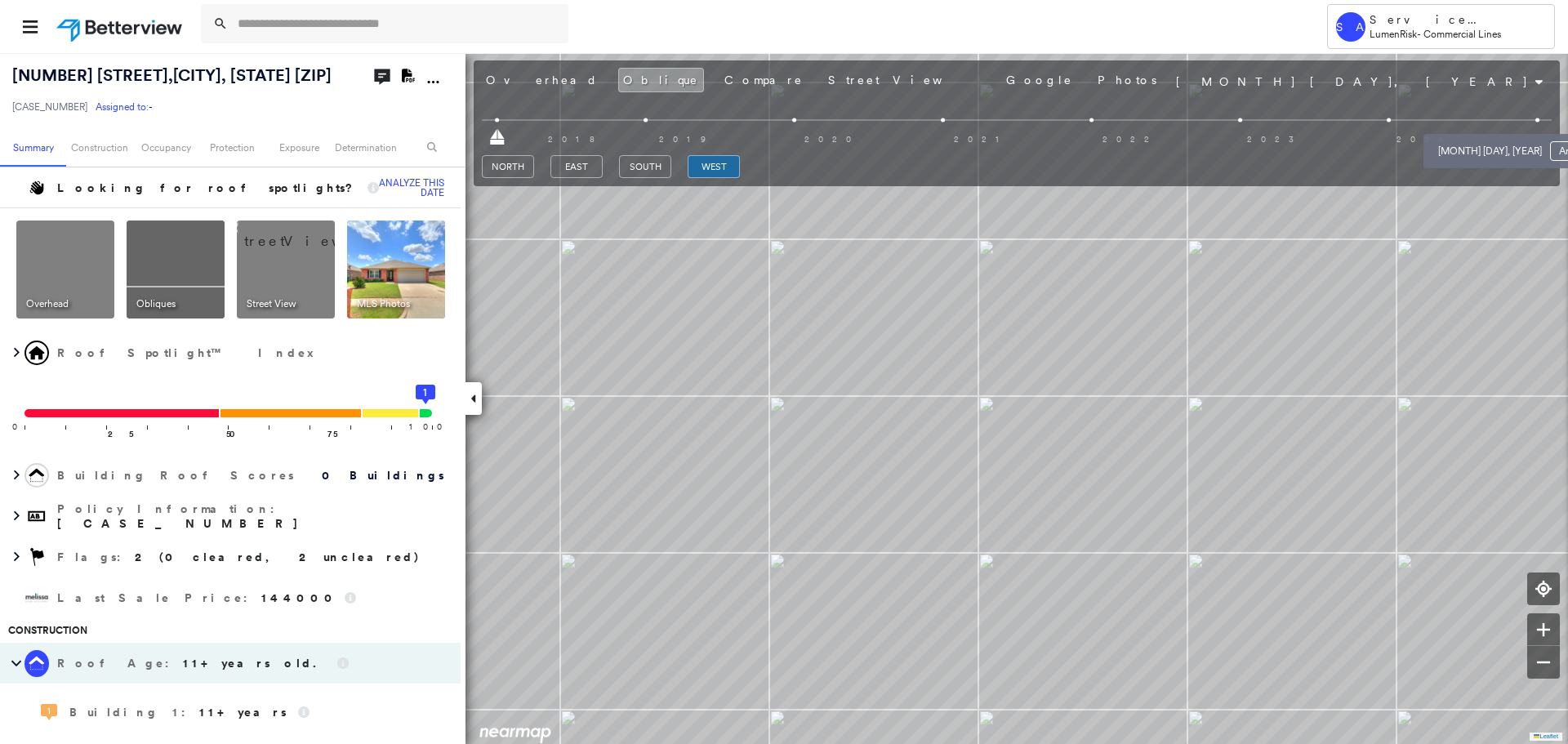click at bounding box center (1538, 120) 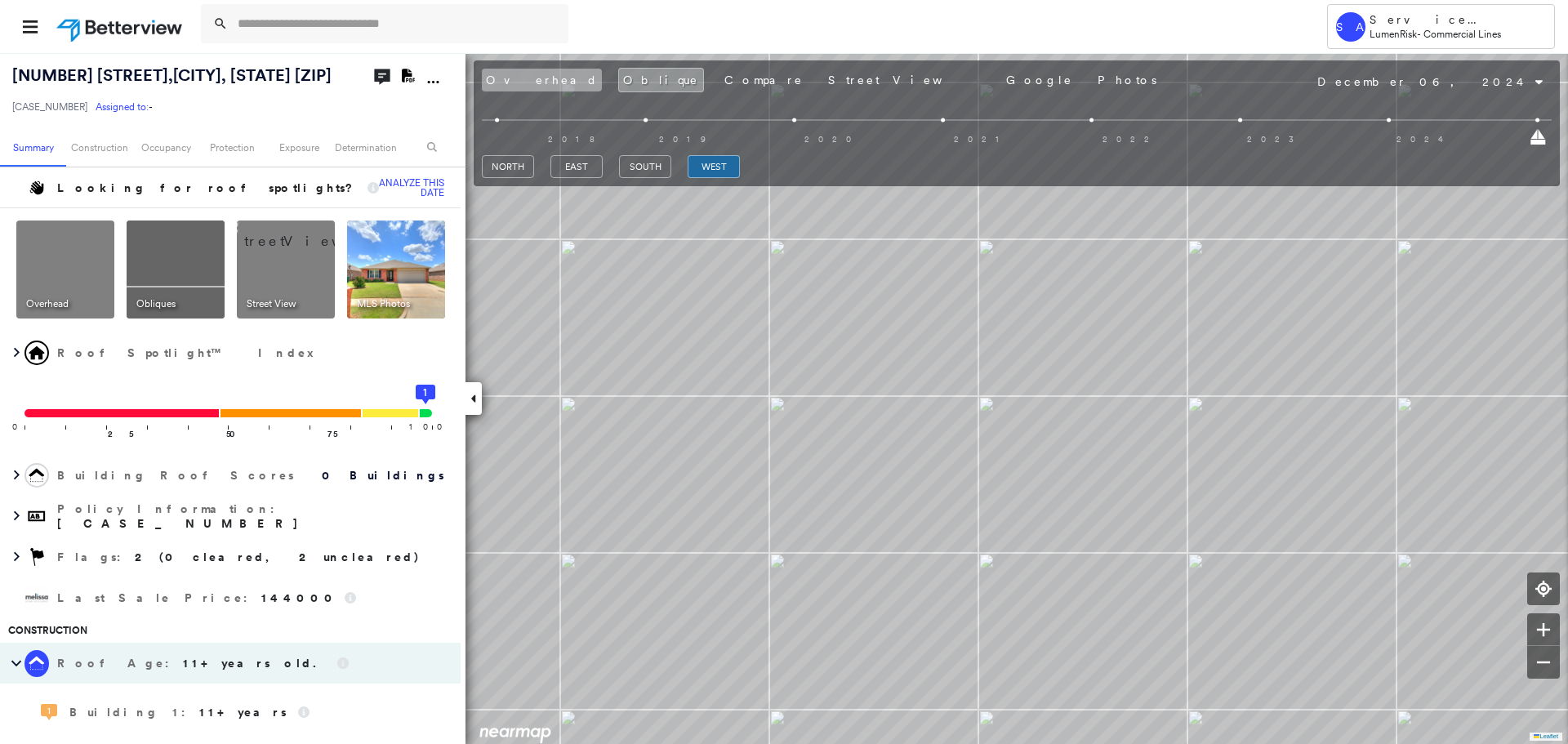 click on "Overhead" at bounding box center [541, 80] 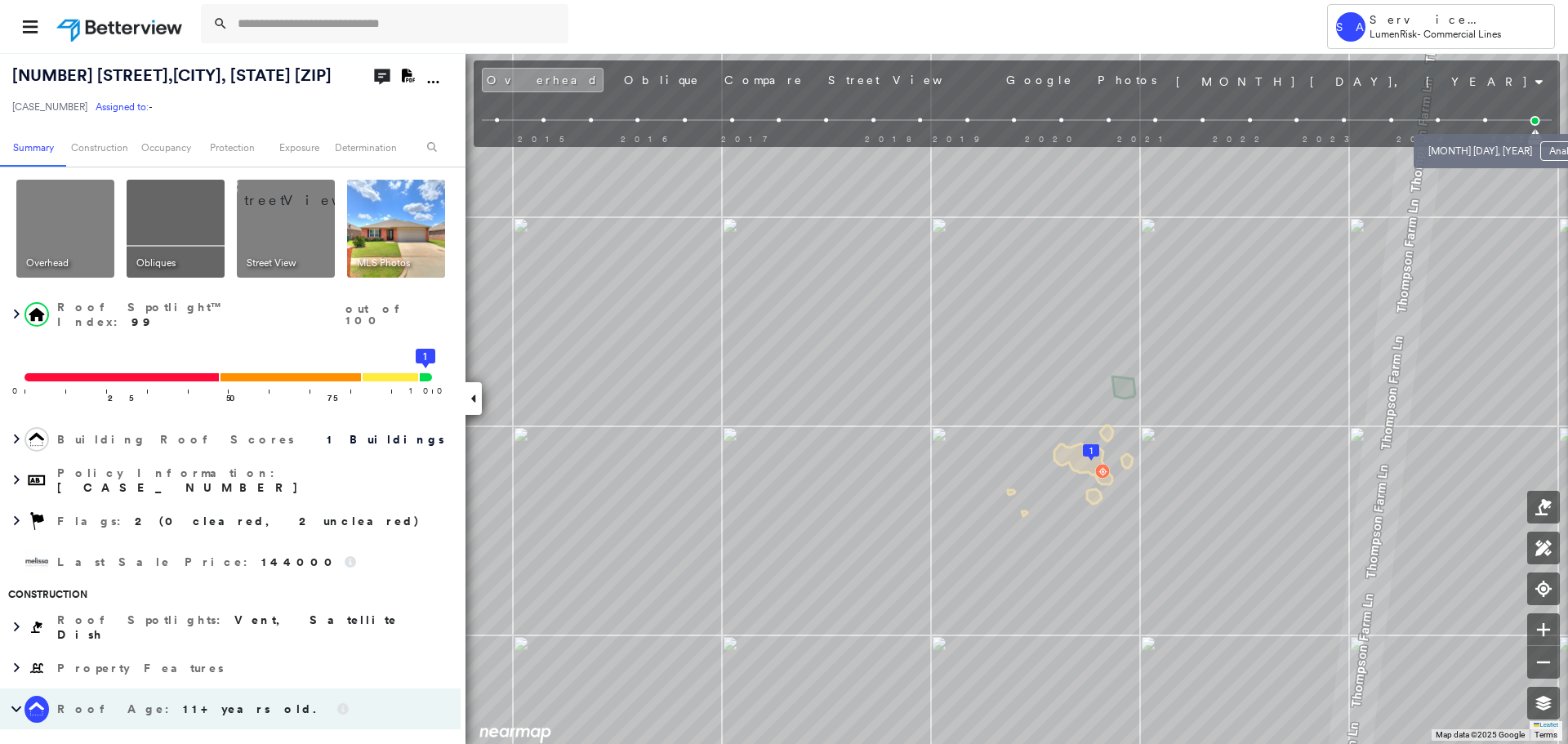 click at bounding box center (1485, 120) 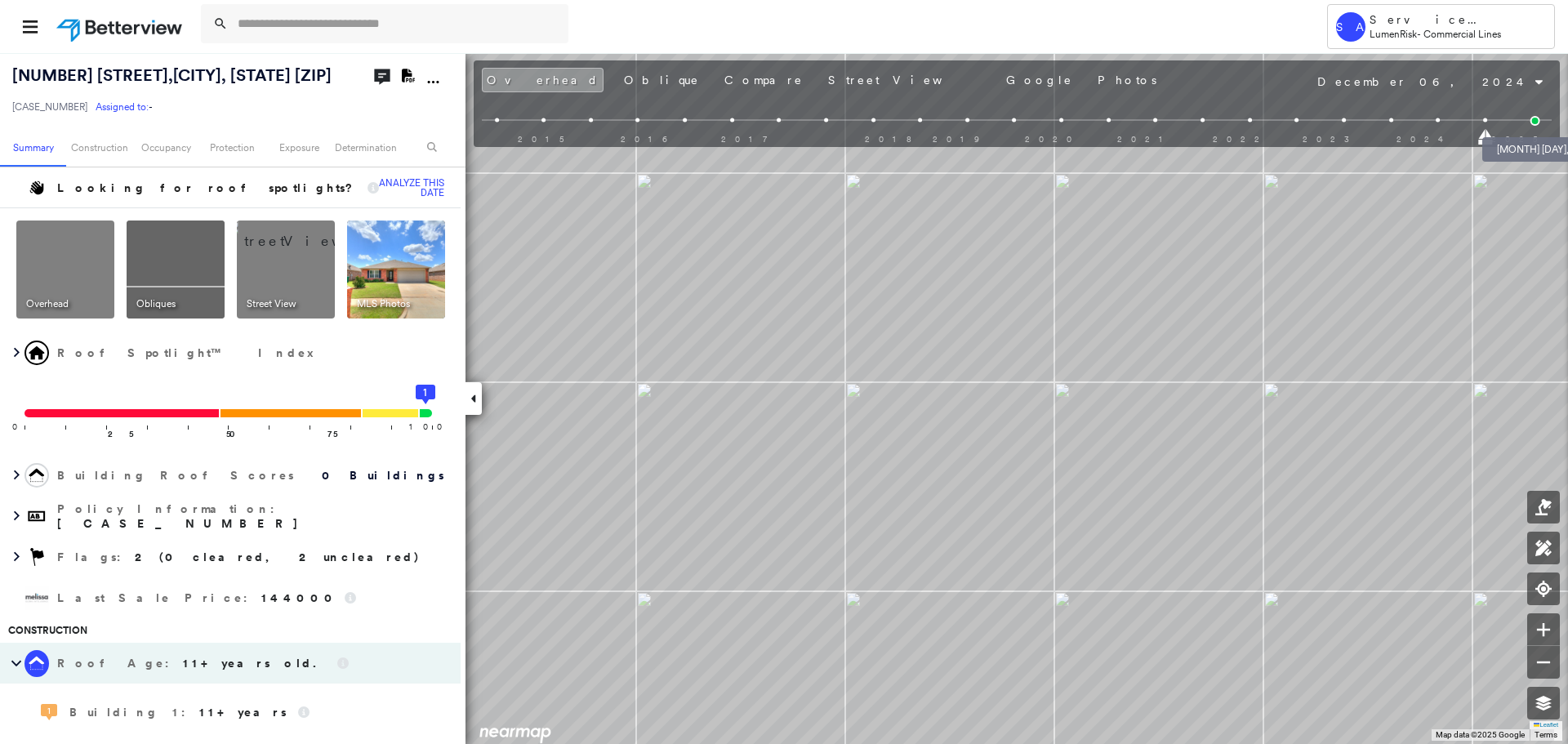 click at bounding box center (1535, 121) 